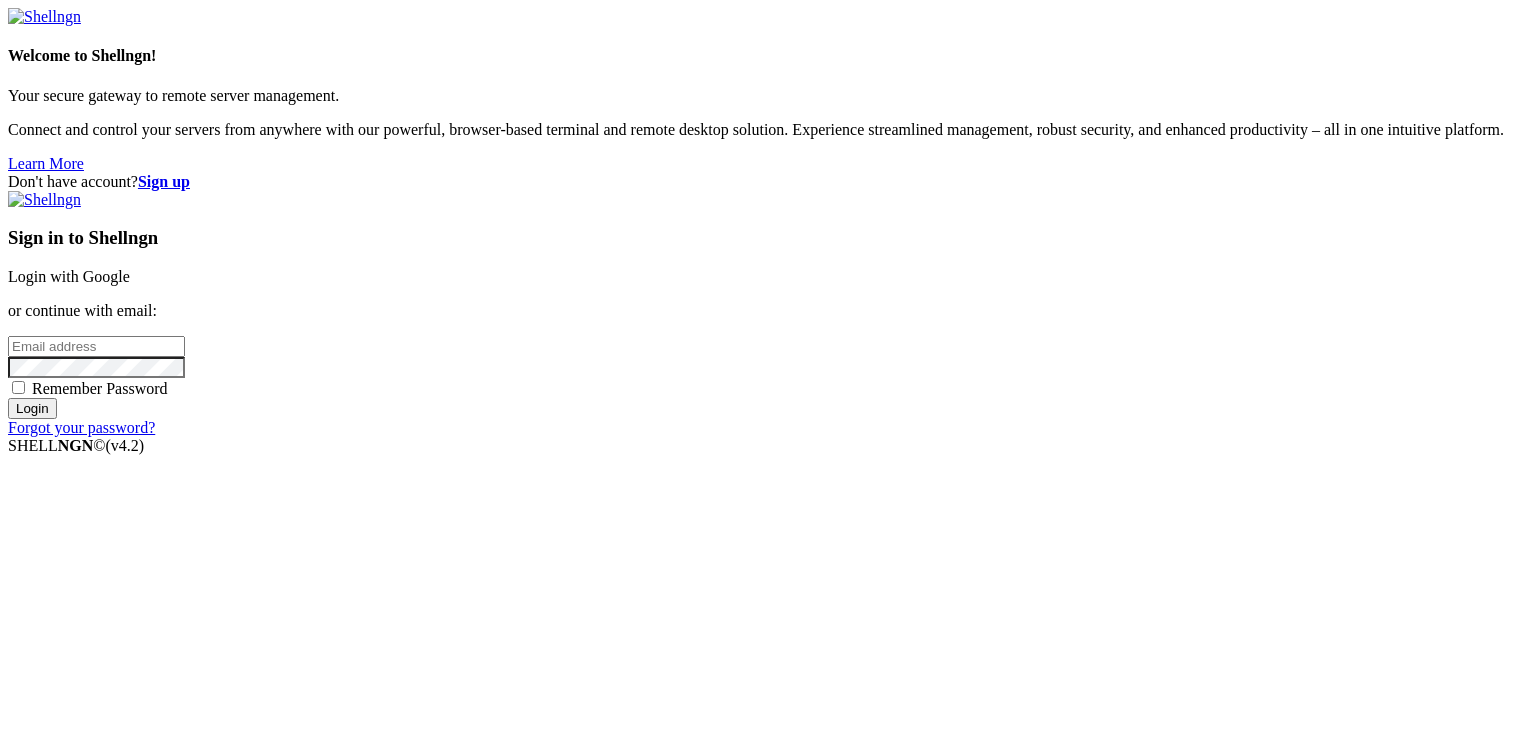 type on "edu" 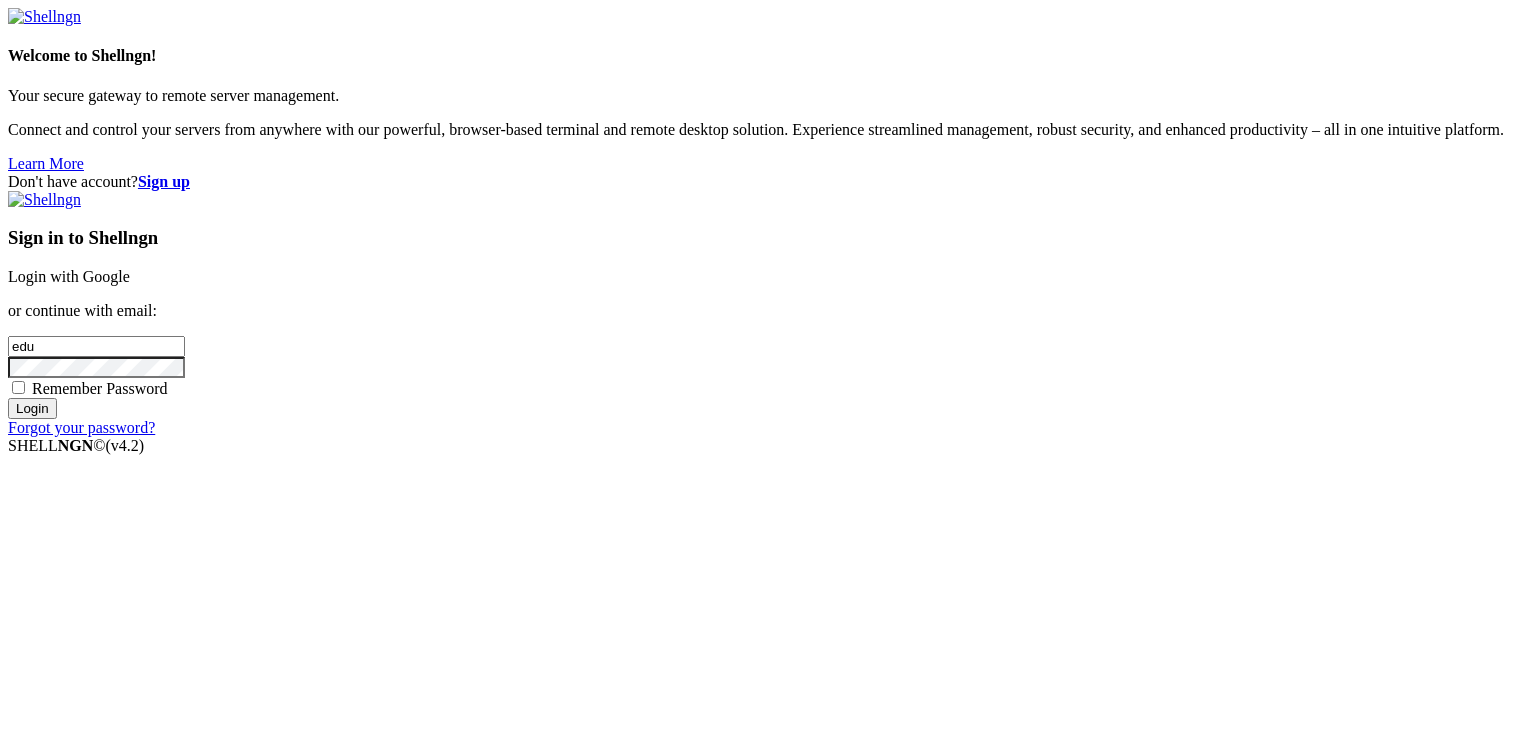 click on "Login with Google" at bounding box center [69, 276] 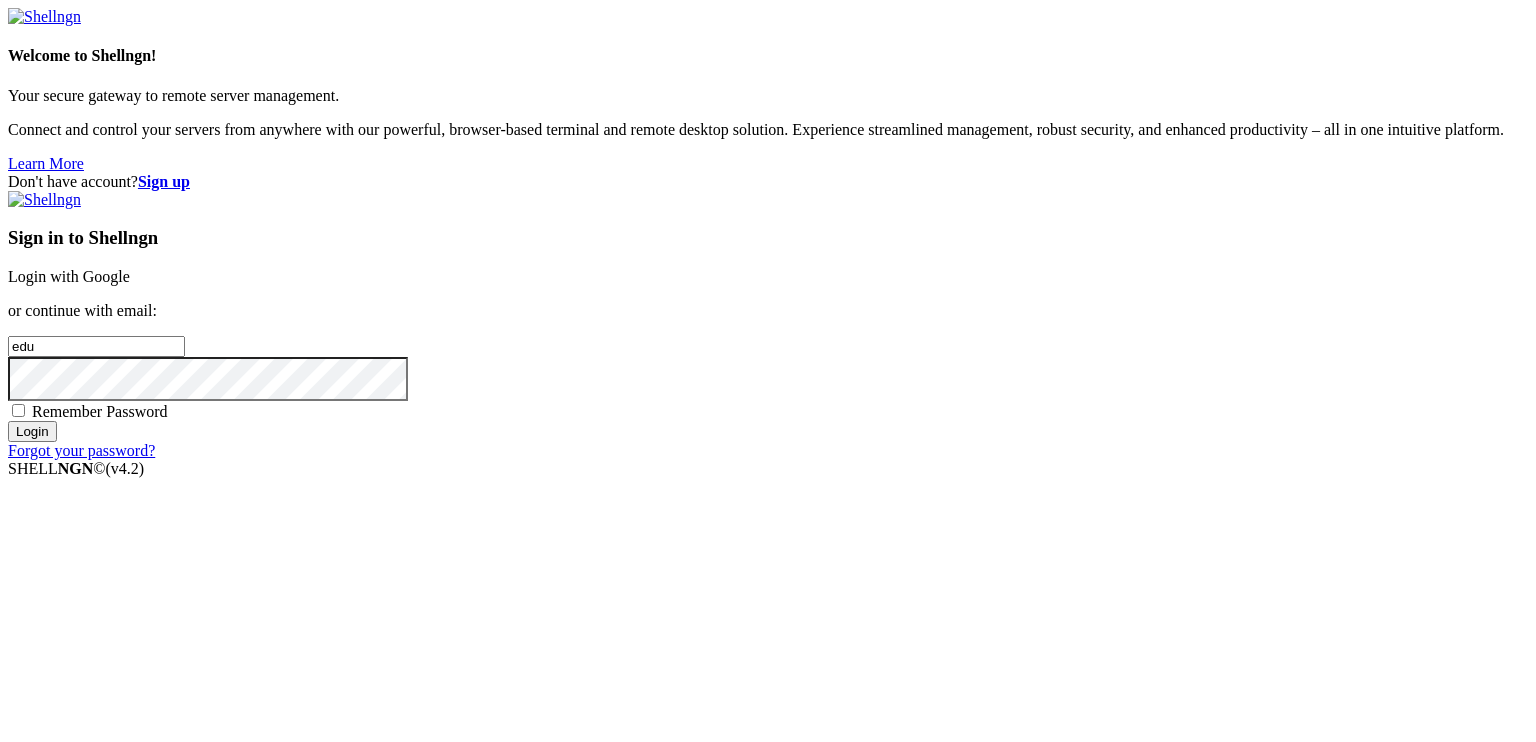 scroll, scrollTop: 0, scrollLeft: 0, axis: both 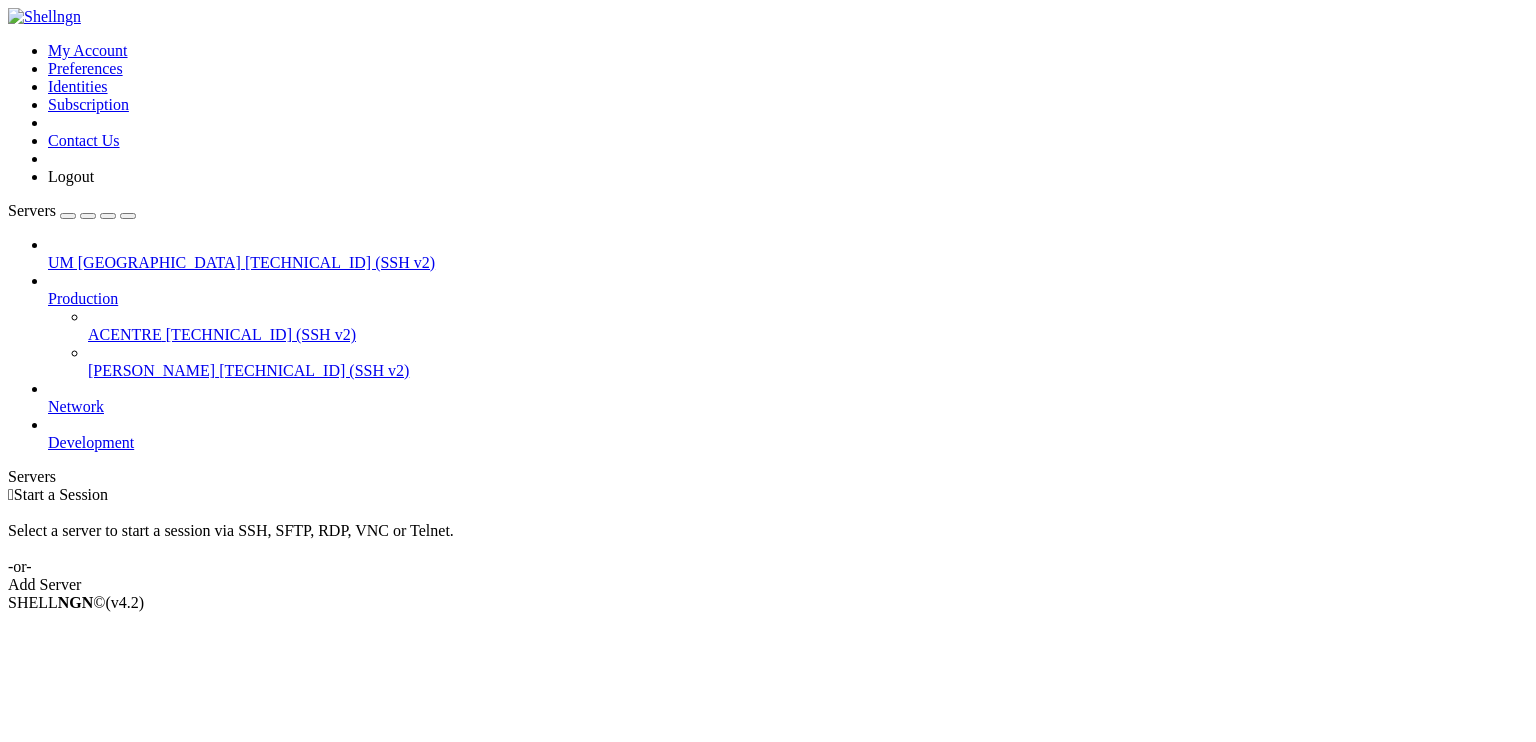 click on "ACENTRE" at bounding box center [125, 334] 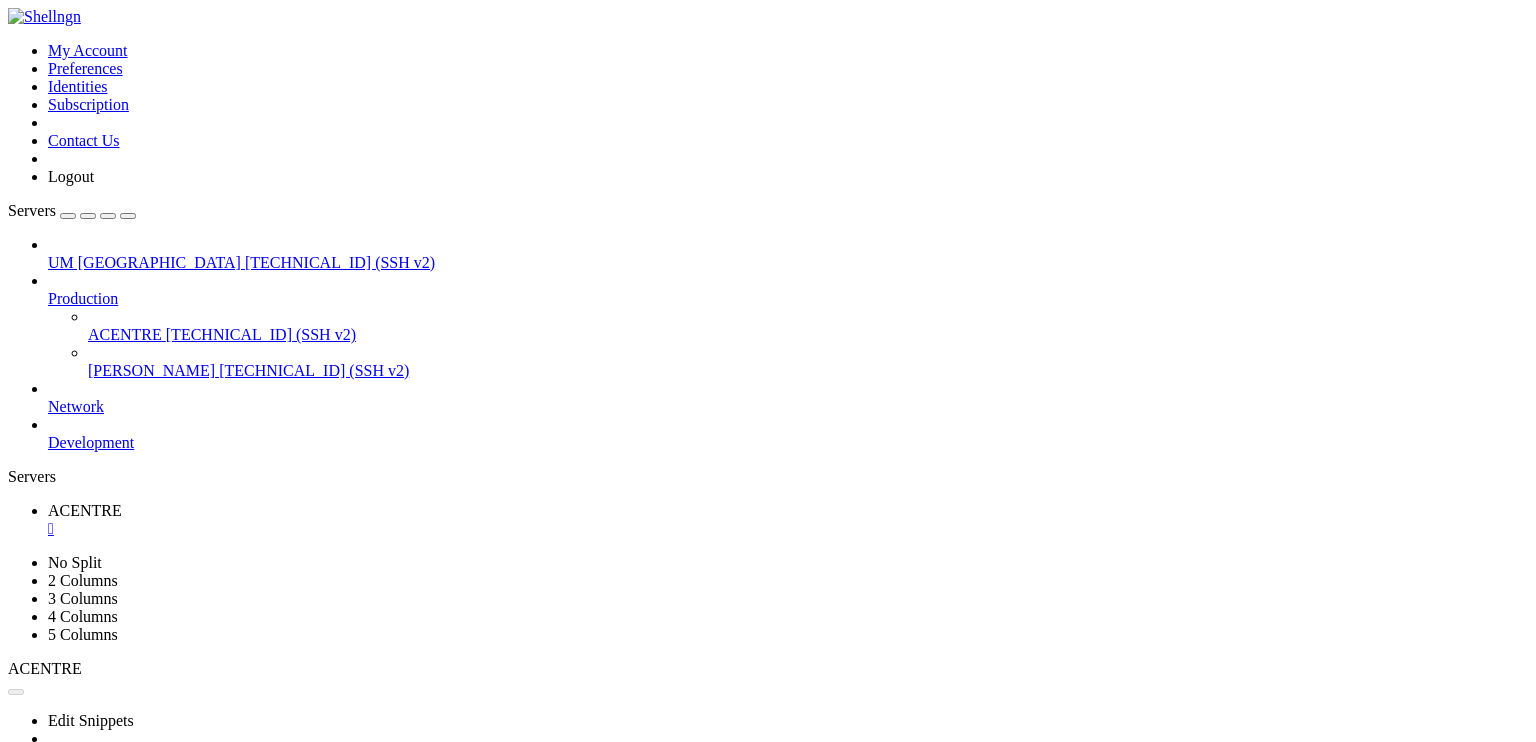 scroll, scrollTop: 0, scrollLeft: 0, axis: both 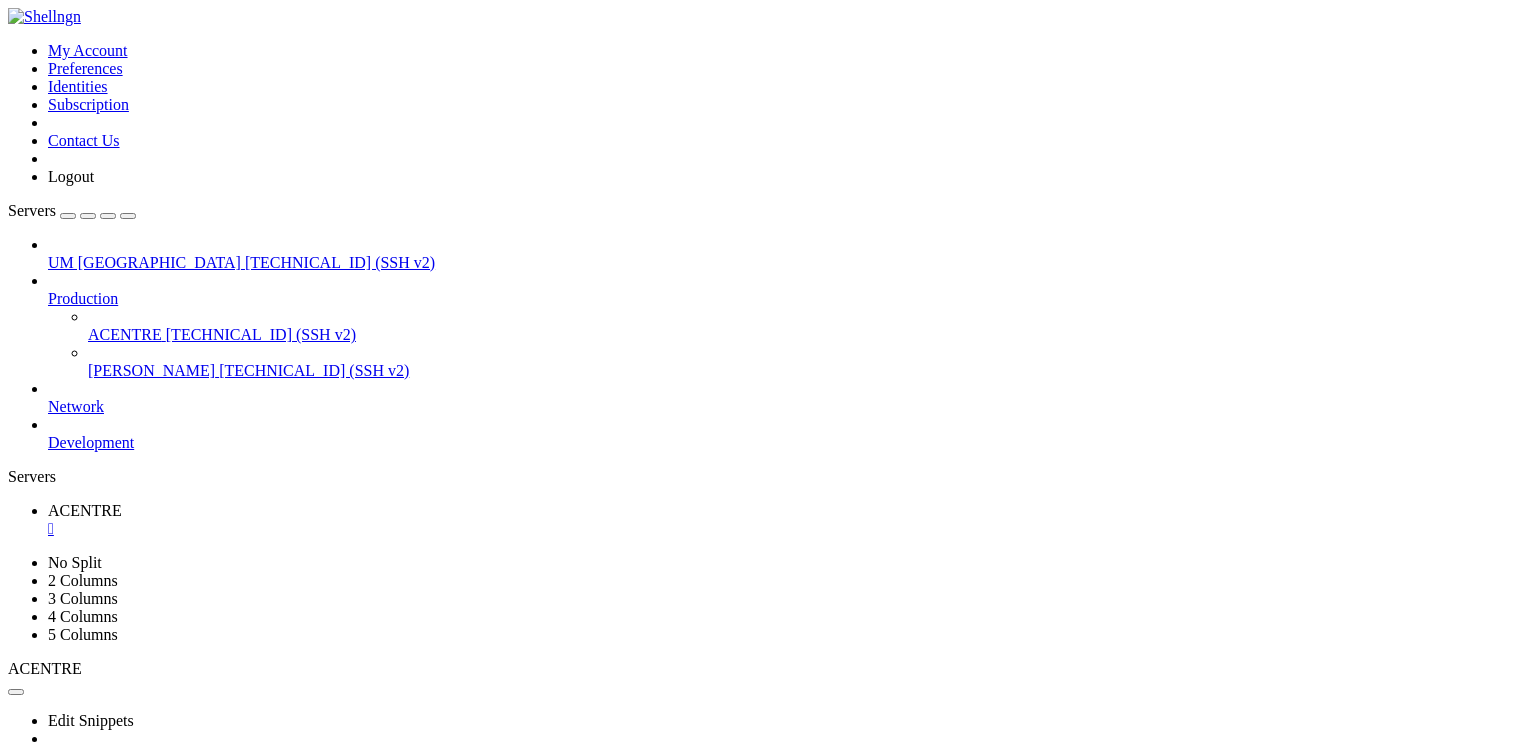 drag, startPoint x: 324, startPoint y: 1442, endPoint x: 312, endPoint y: 1386, distance: 57.271286 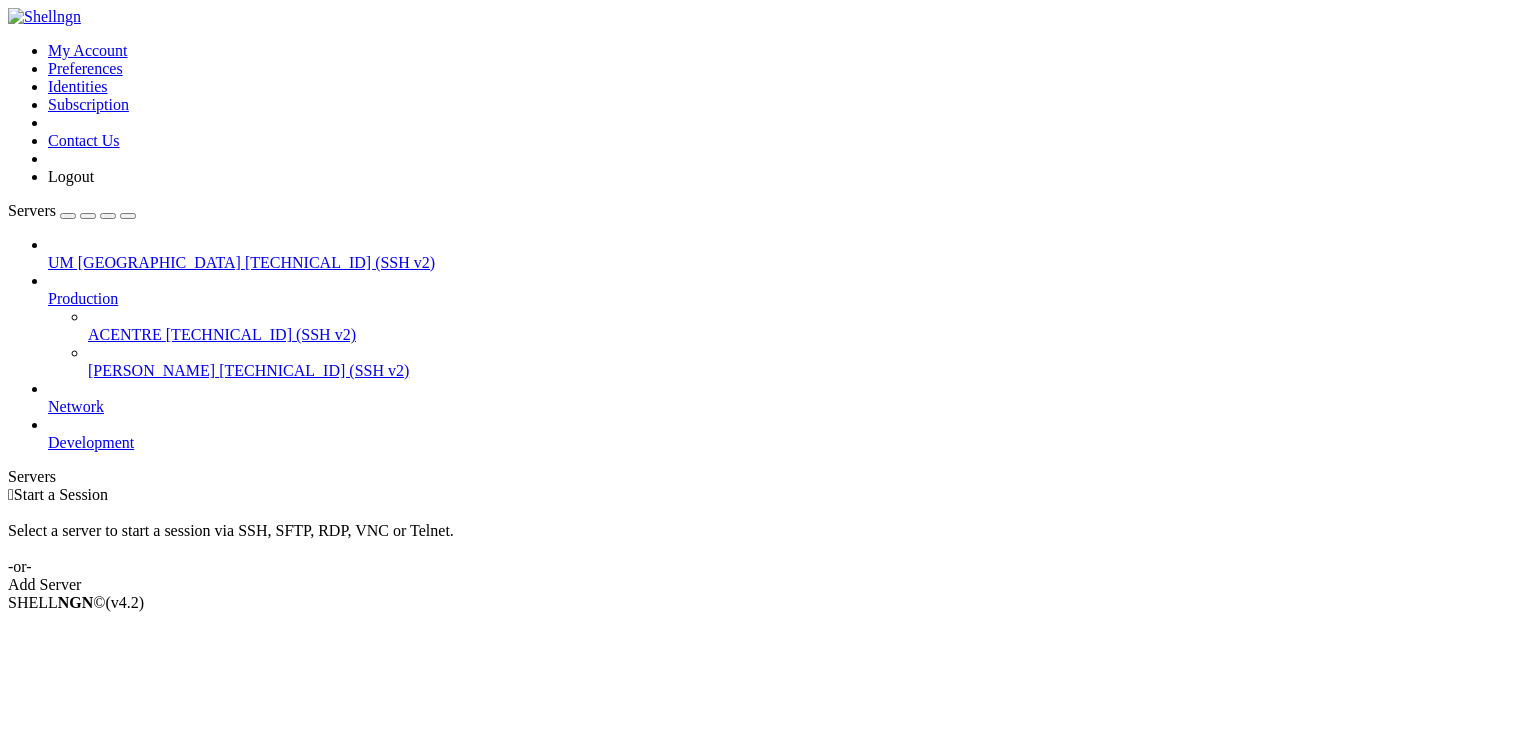 click on "[TECHNICAL_ID] (SSH v2)" at bounding box center (261, 334) 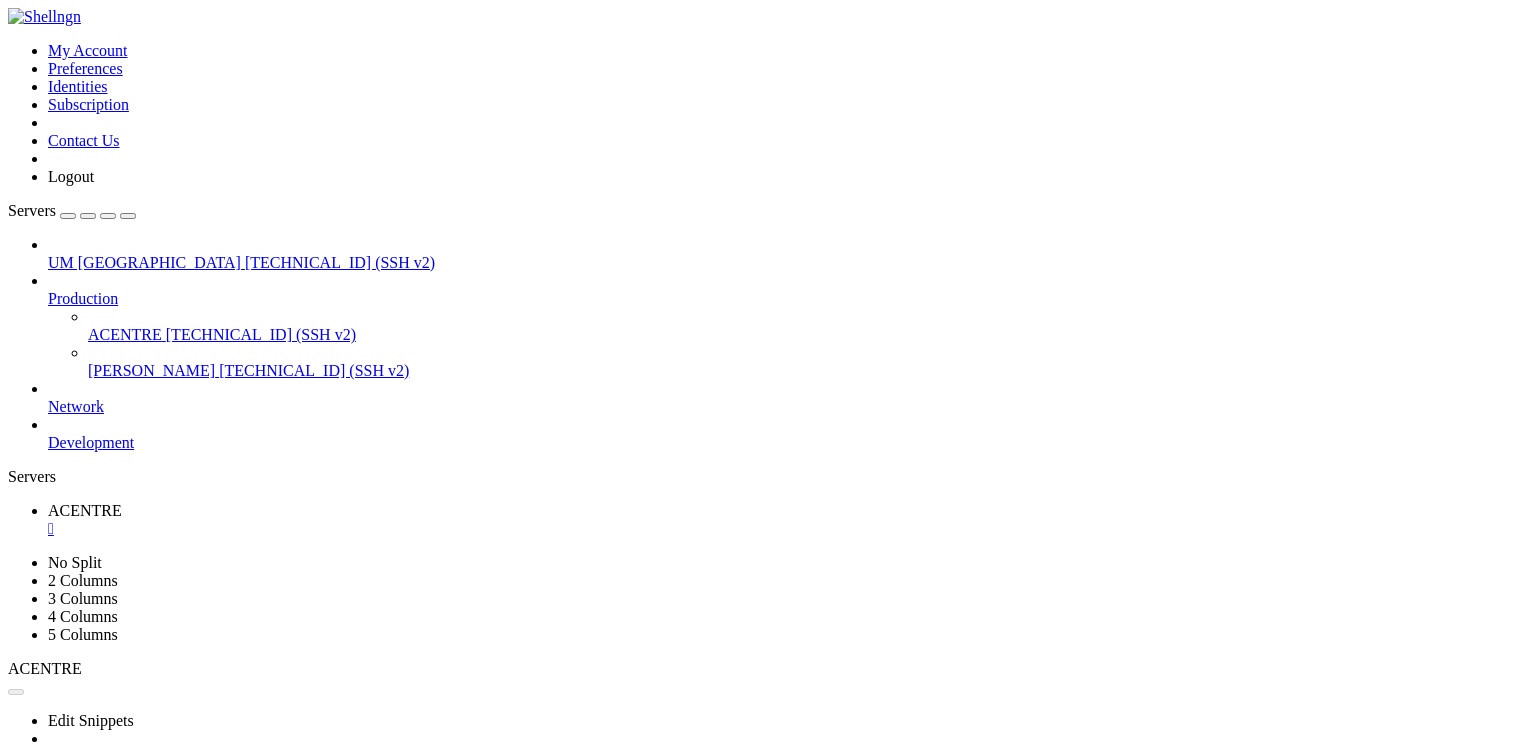scroll, scrollTop: 0, scrollLeft: 0, axis: both 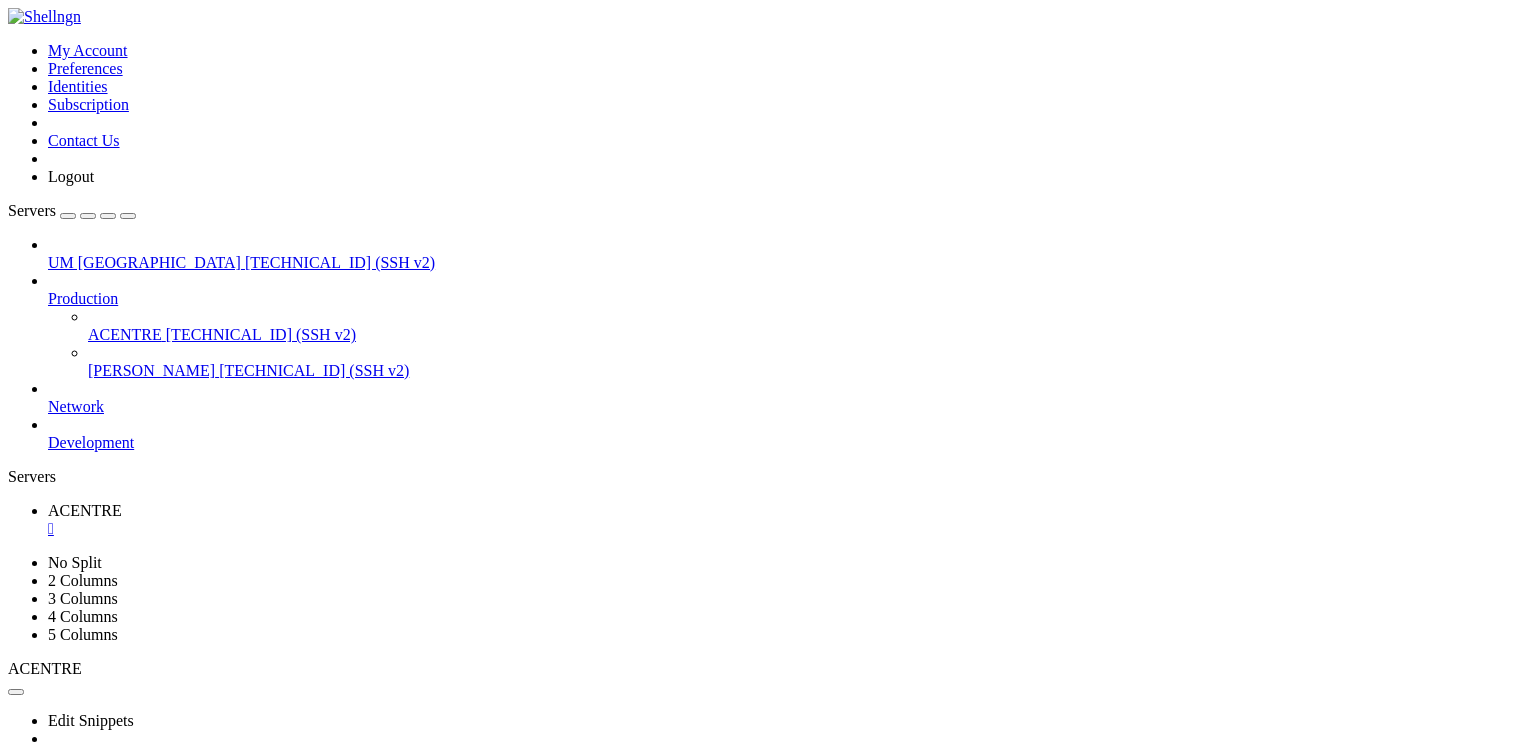 click on "Last login: [DATE] from [TECHNICAL_ID]" 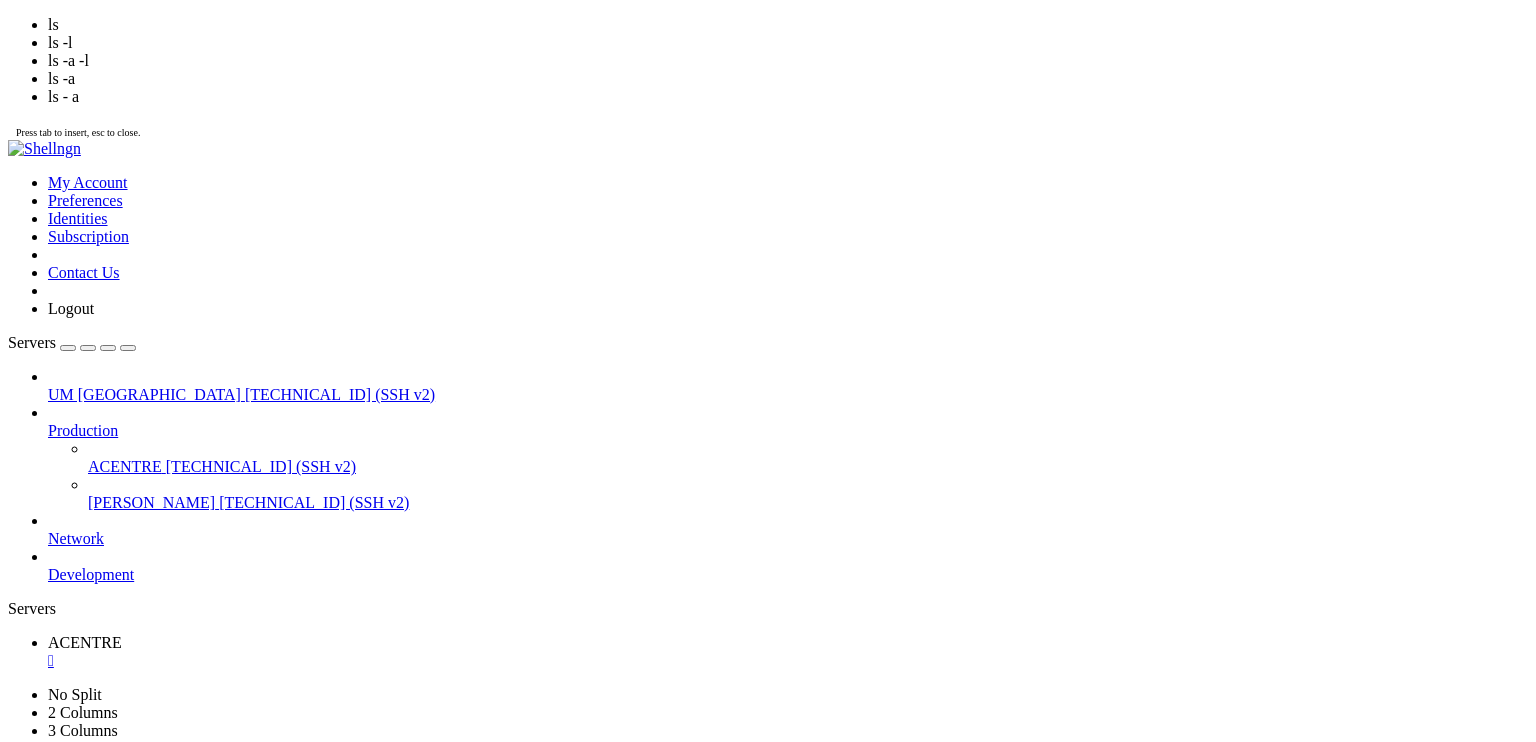 scroll, scrollTop: 102, scrollLeft: 0, axis: vertical 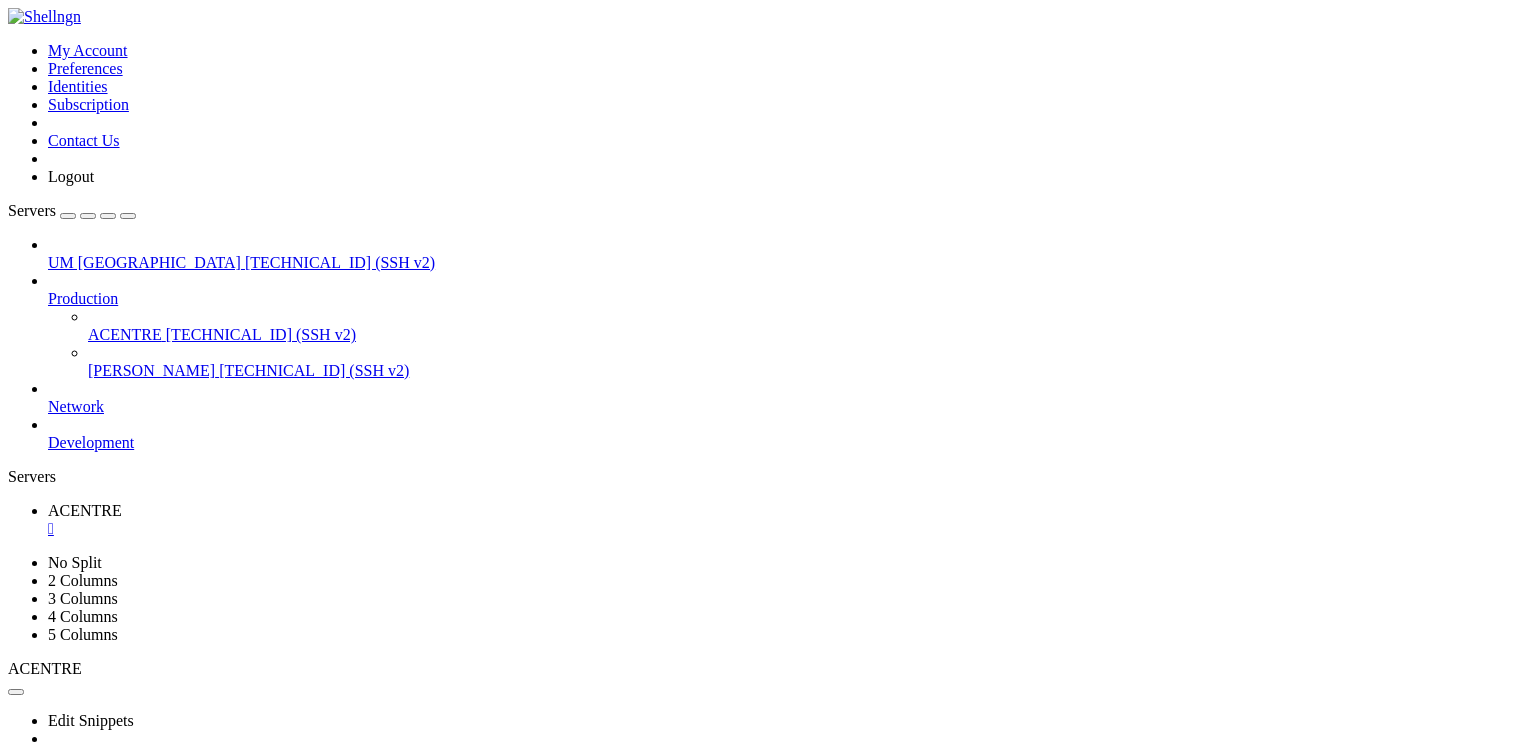 click on "ubuntu@ip-172-31-44-48 : ~ $ sudo su" 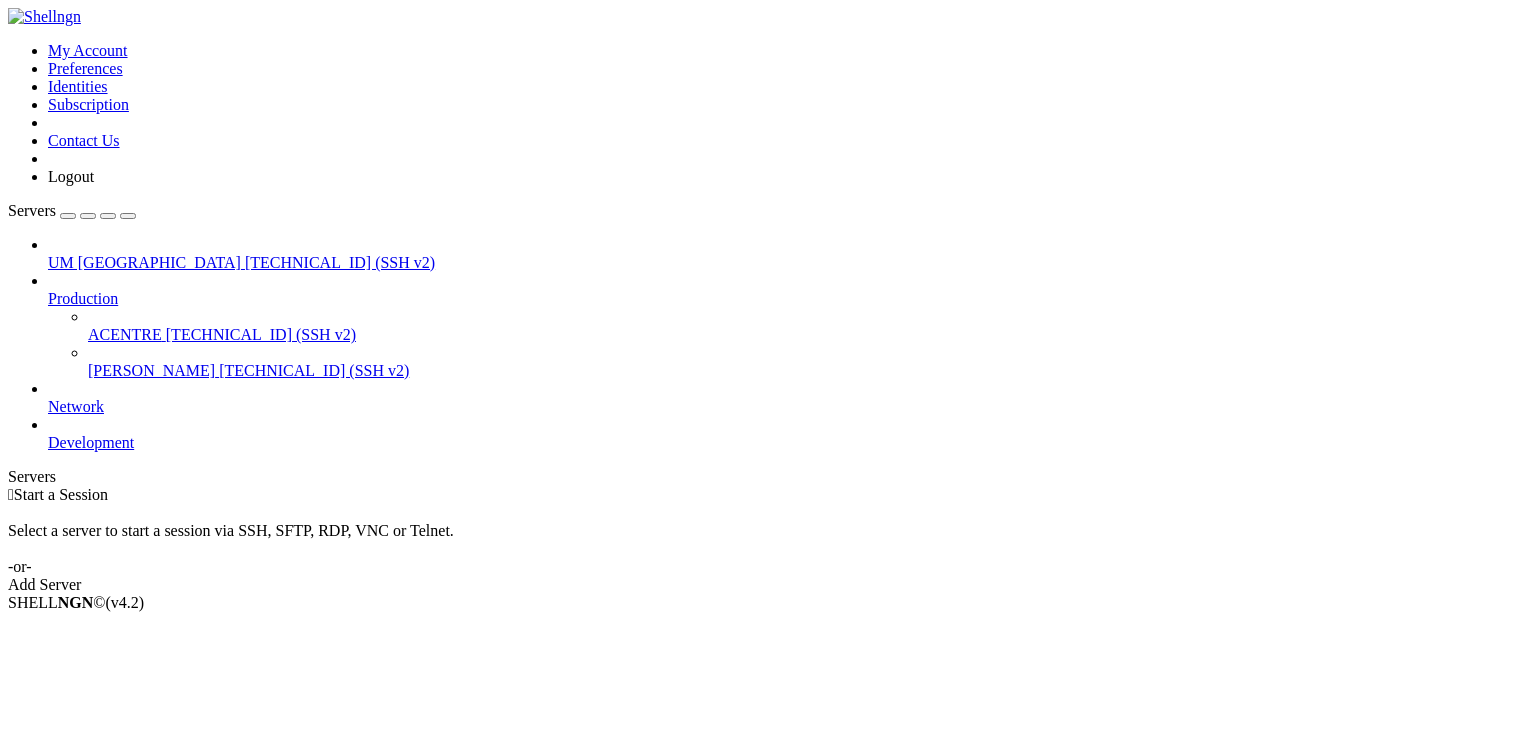 click on "ACENTRE" at bounding box center (125, 334) 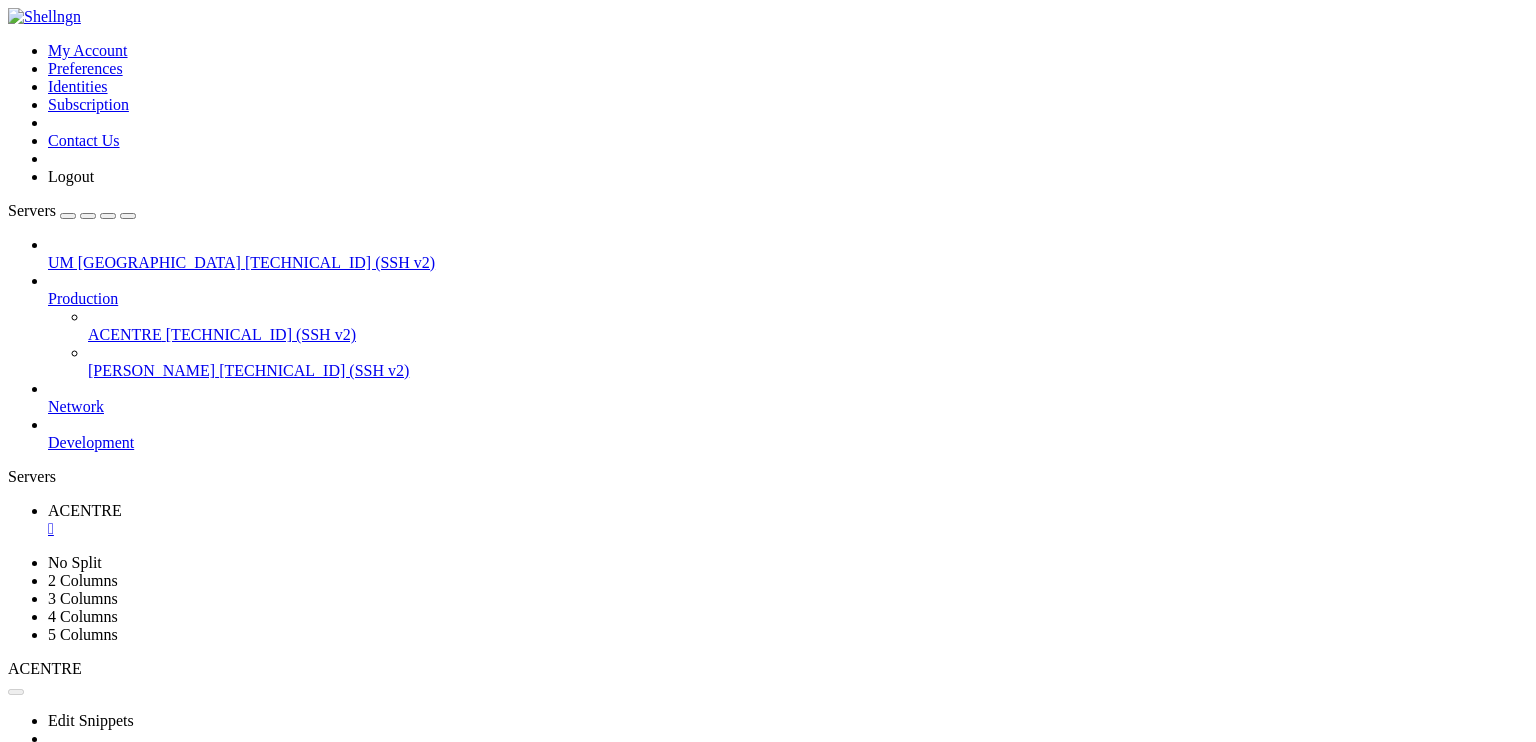 scroll, scrollTop: 0, scrollLeft: 0, axis: both 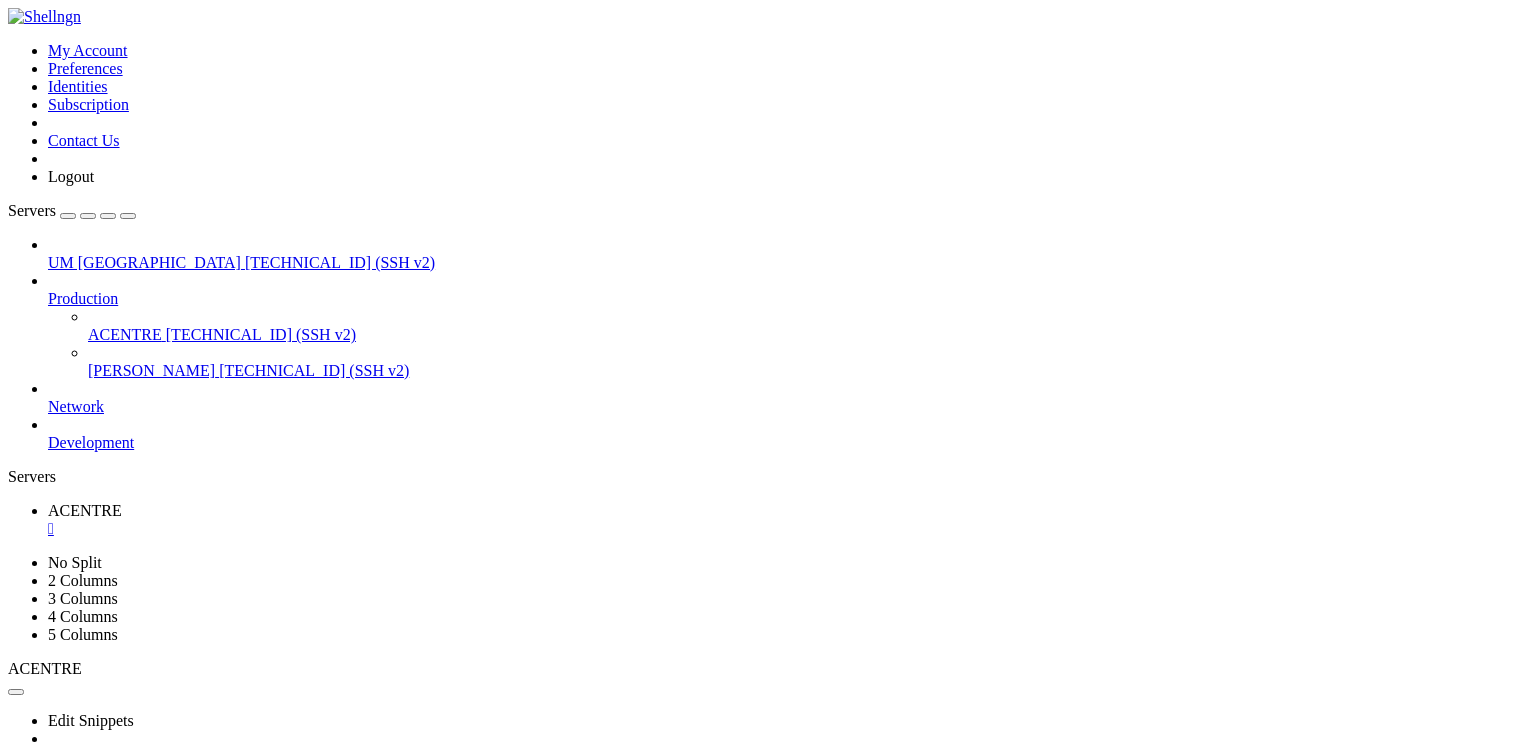 click 